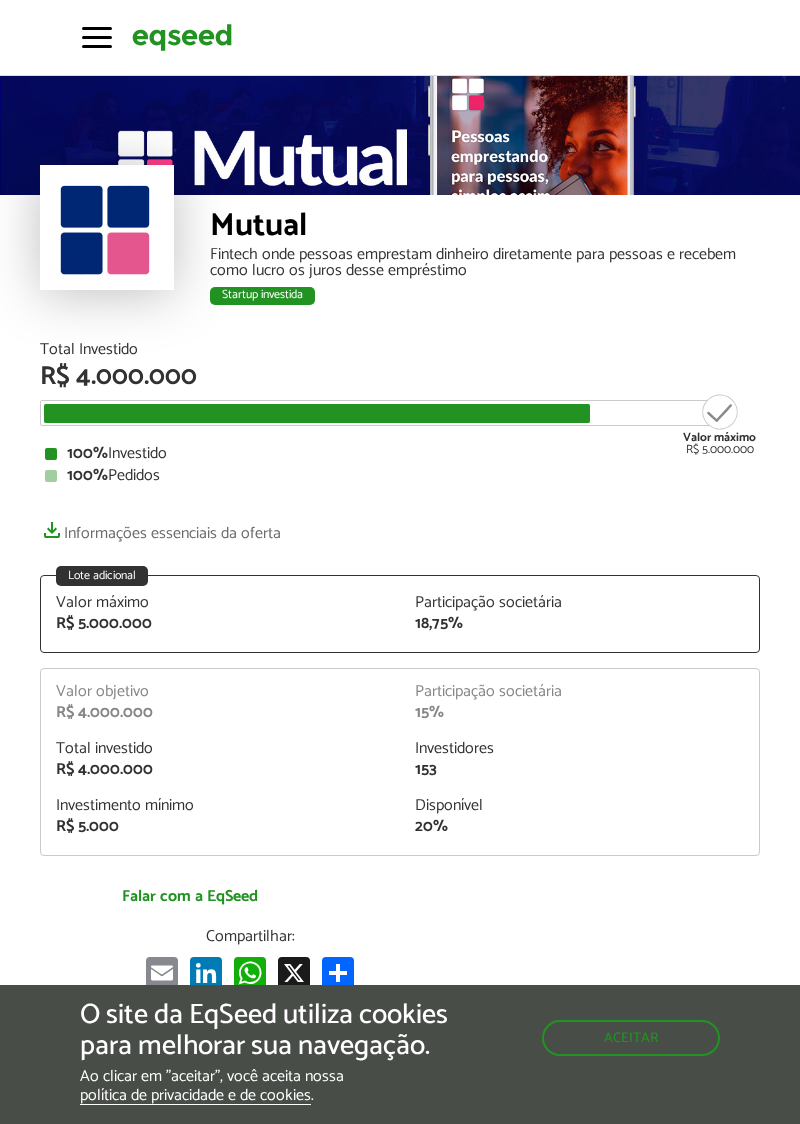 scroll, scrollTop: 0, scrollLeft: 0, axis: both 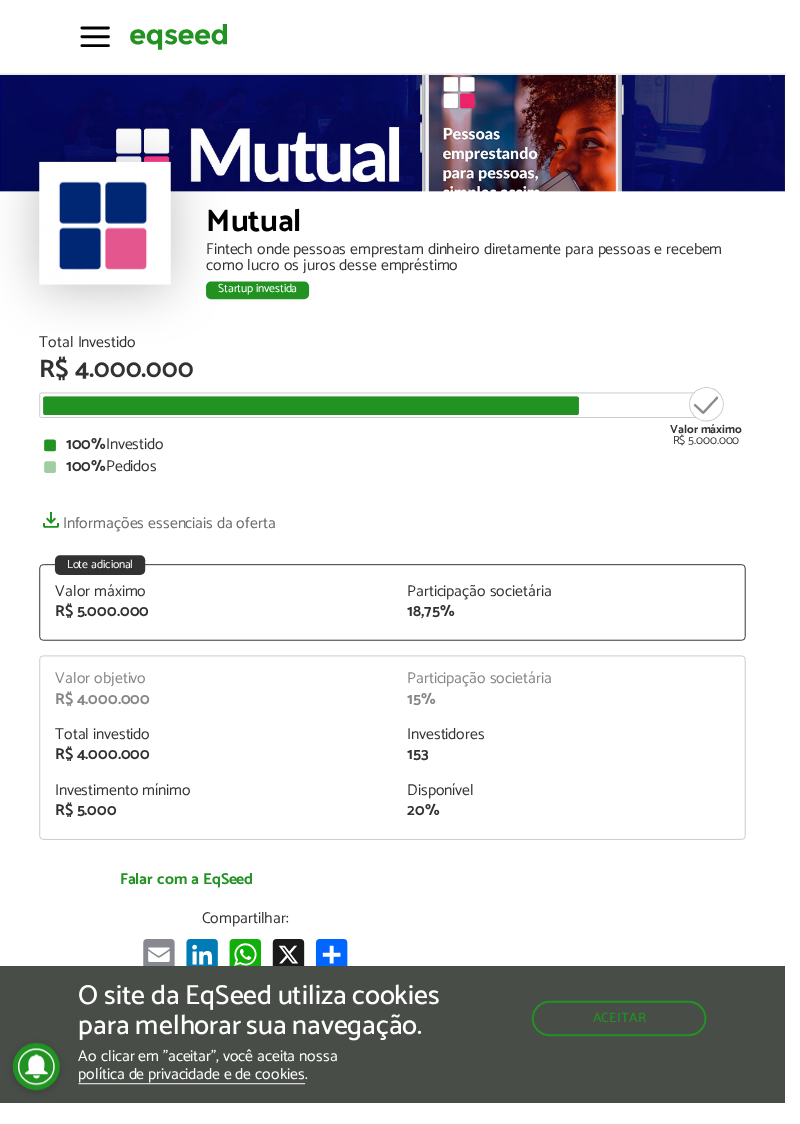 click on "Mutual
Fintech onde pessoas emprestam dinheiro diretamente para pessoas e recebem como lucro os juros desse empréstimo
Startup investida" at bounding box center (485, 268) 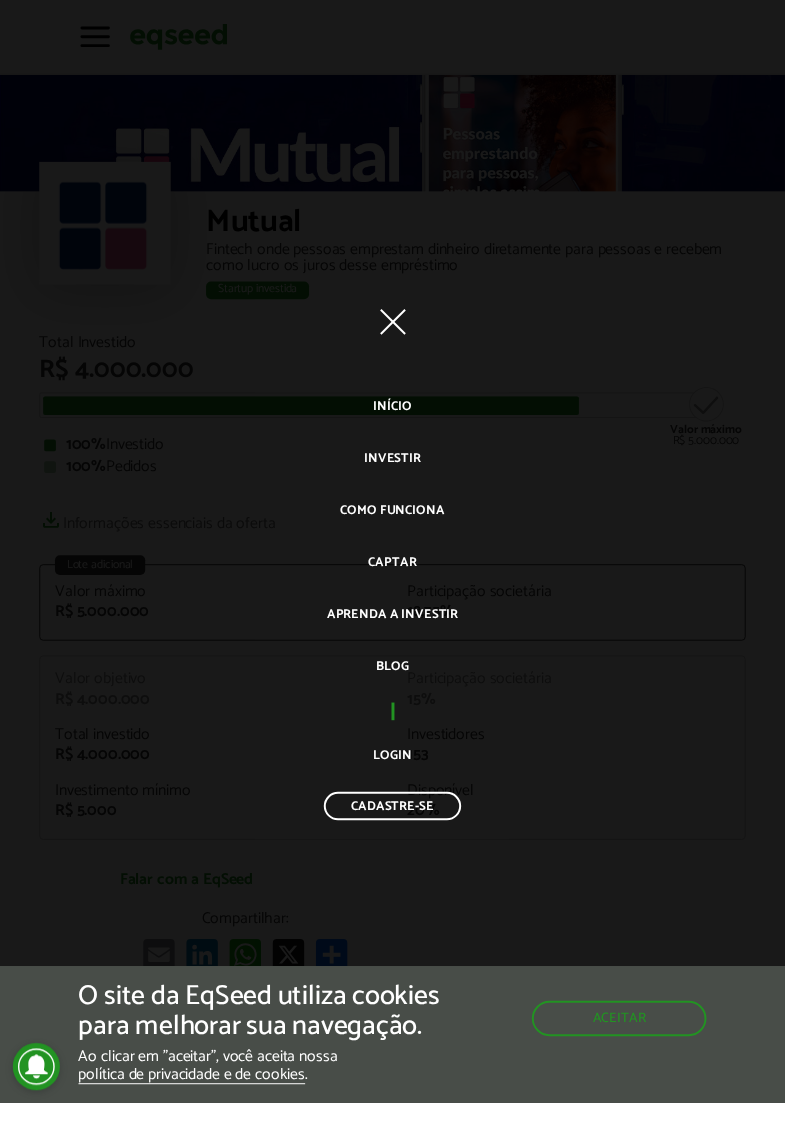click on "Aprenda a investir" at bounding box center [400, 626] 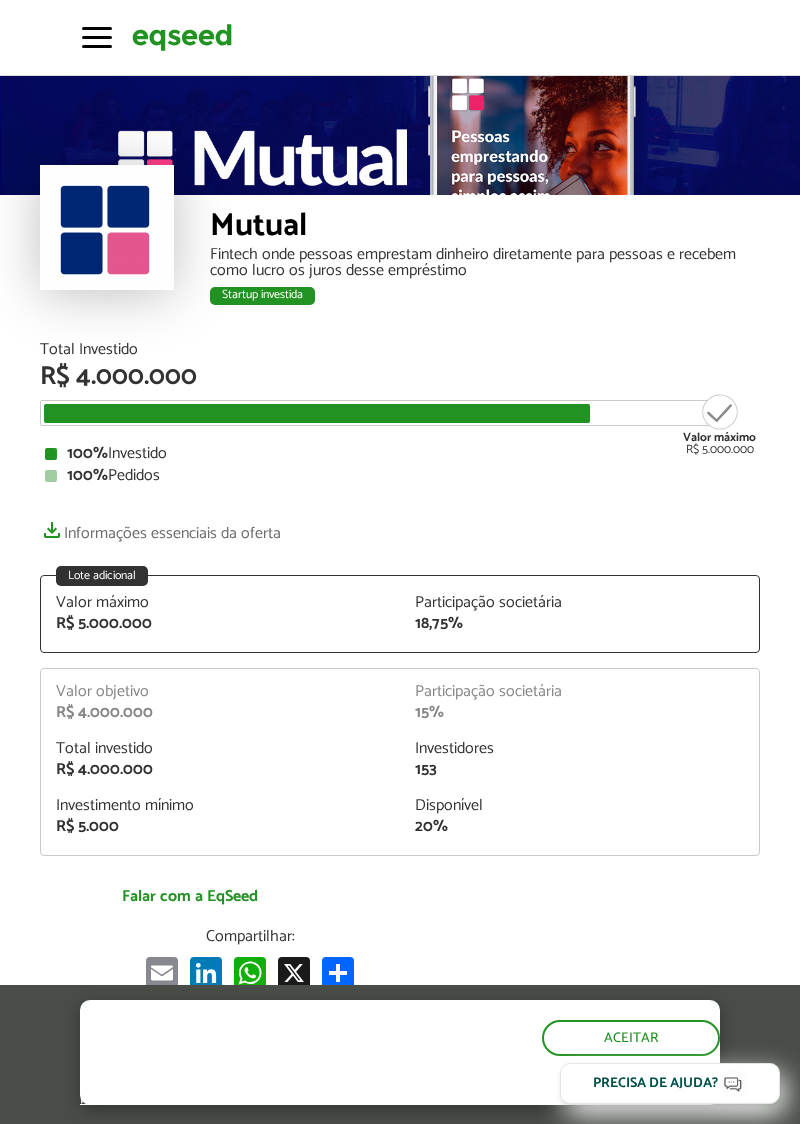 scroll, scrollTop: 0, scrollLeft: 0, axis: both 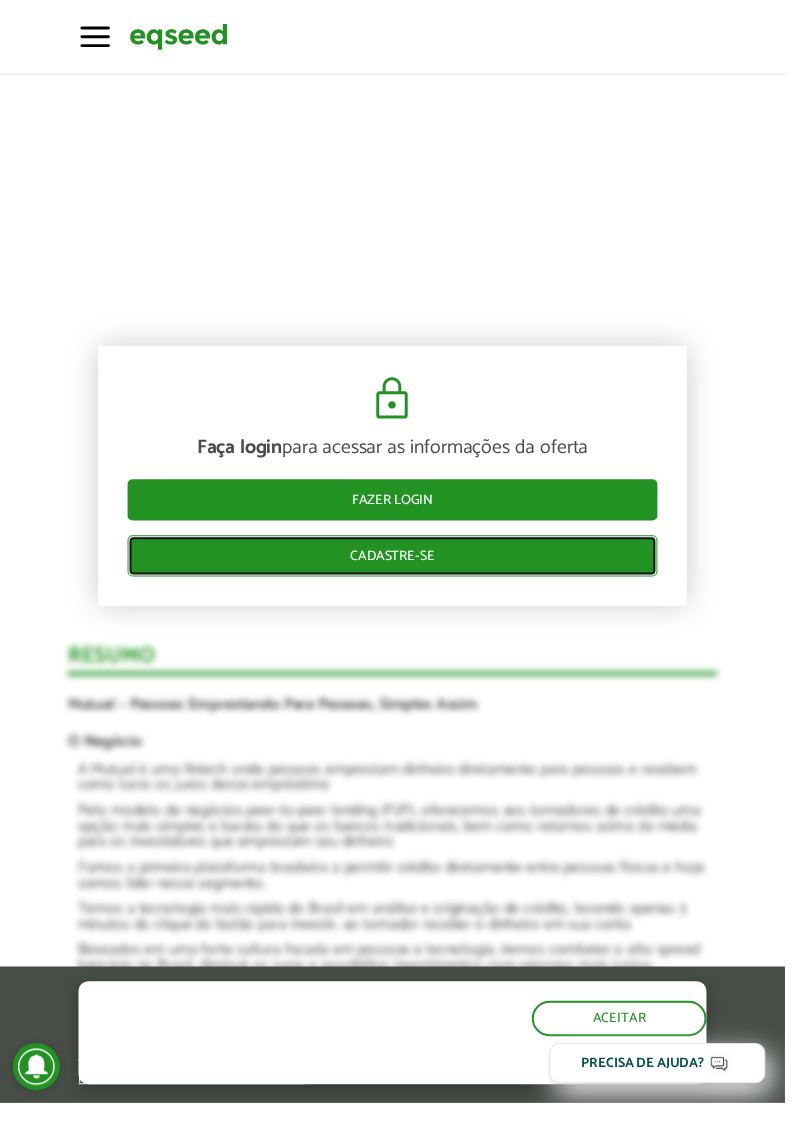 click on "Cadastre-se" at bounding box center [400, 567] 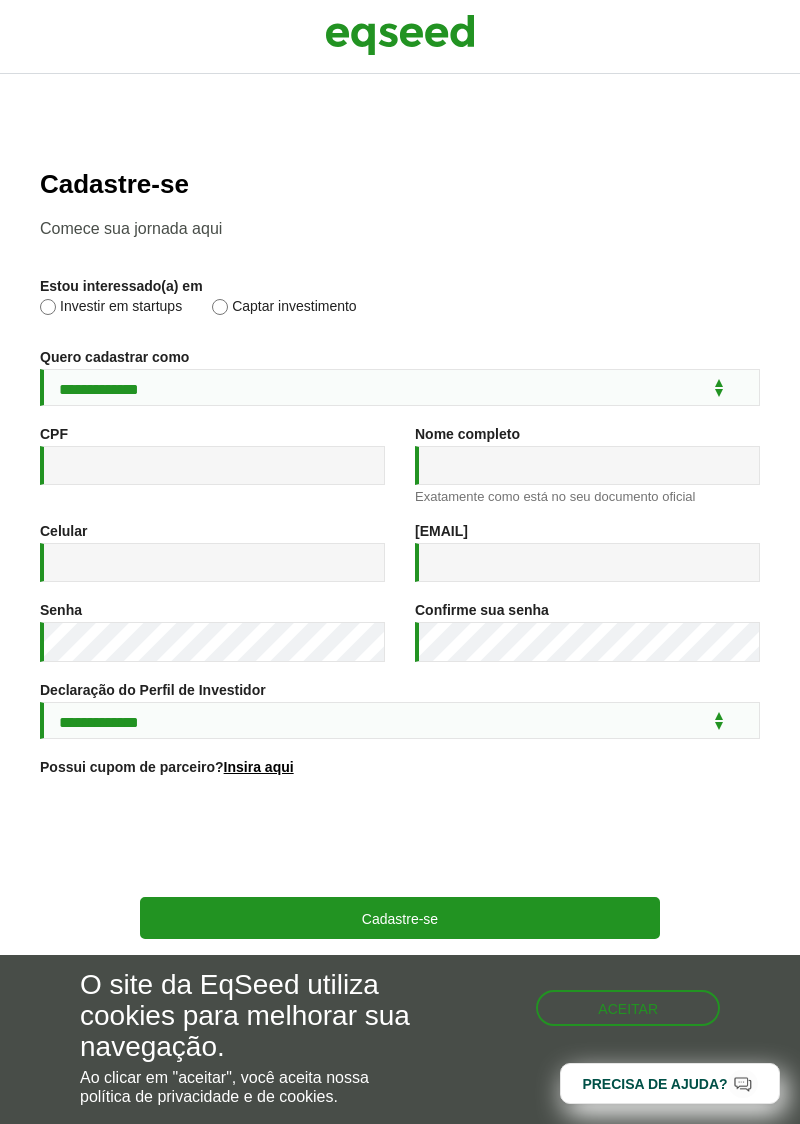 scroll, scrollTop: 0, scrollLeft: 0, axis: both 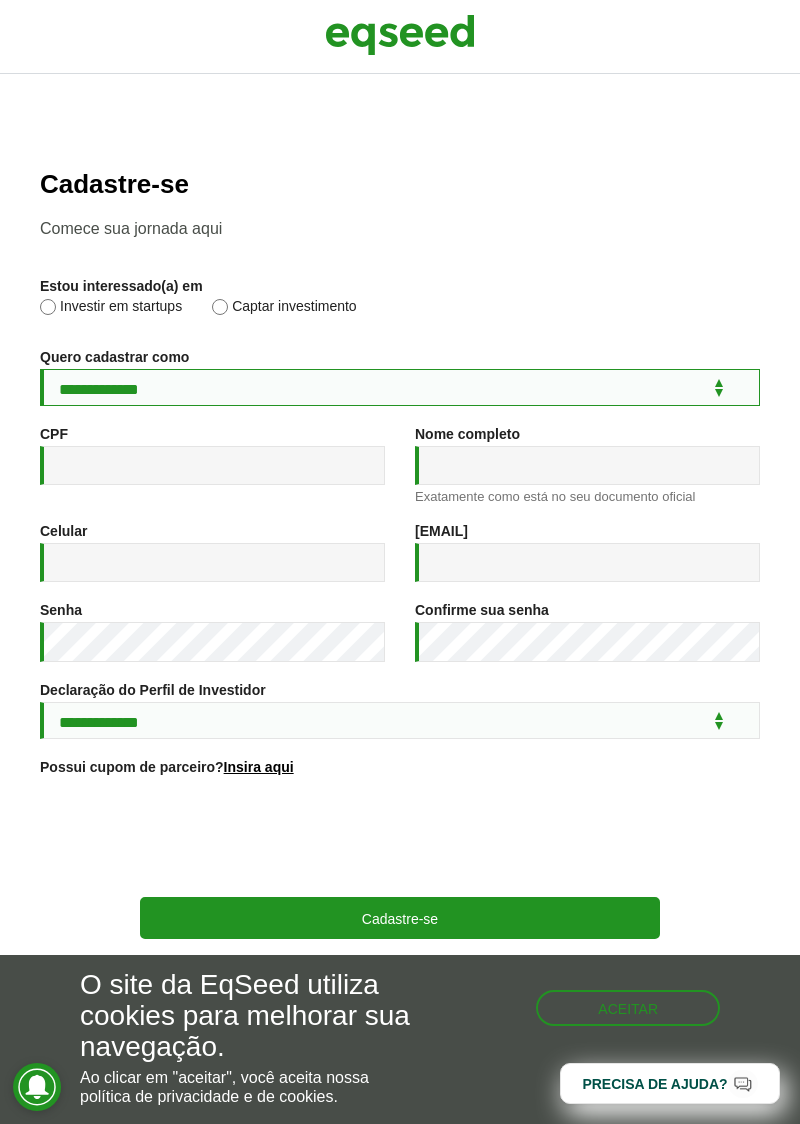 click on "**********" at bounding box center (400, 387) 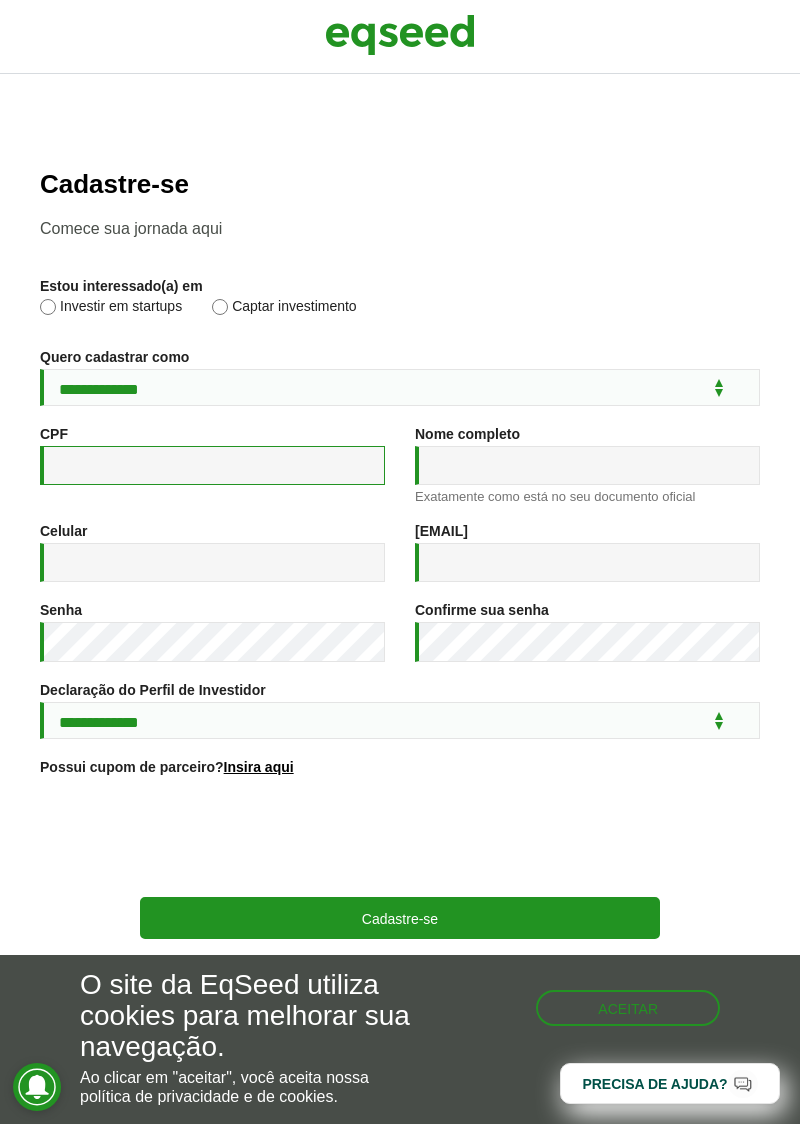 click on "CPF  *" at bounding box center [212, 465] 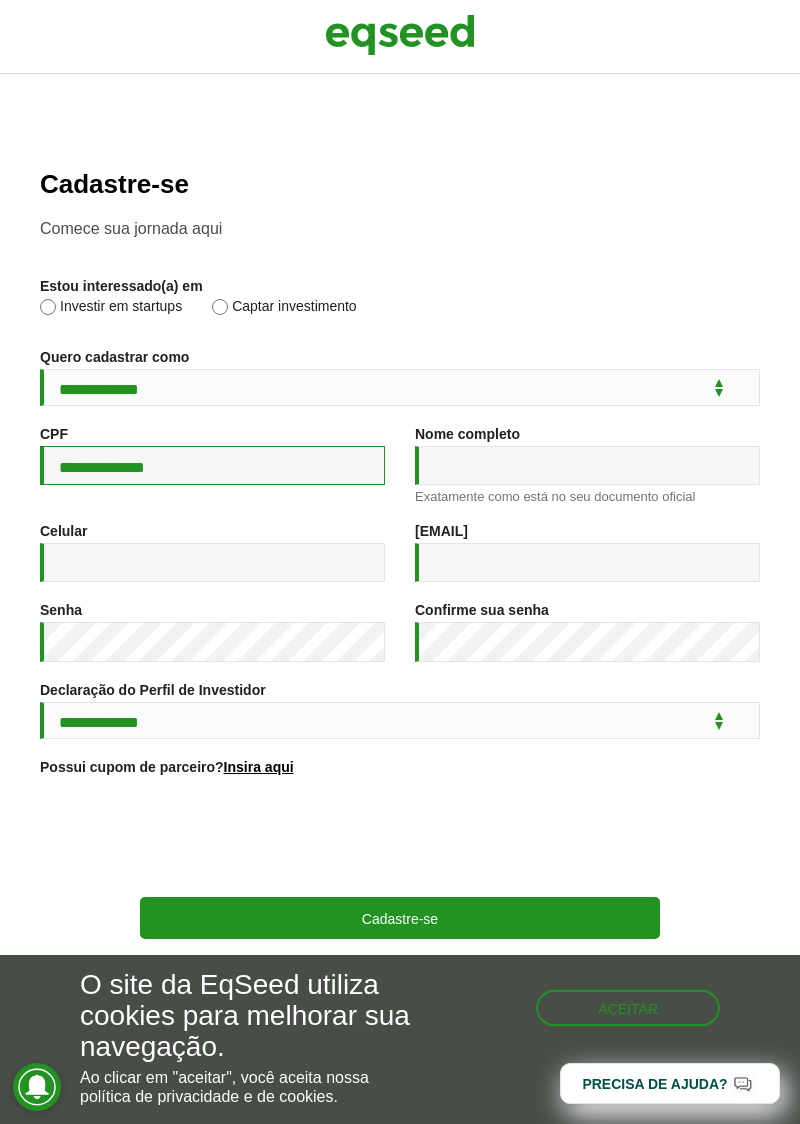 type on "**********" 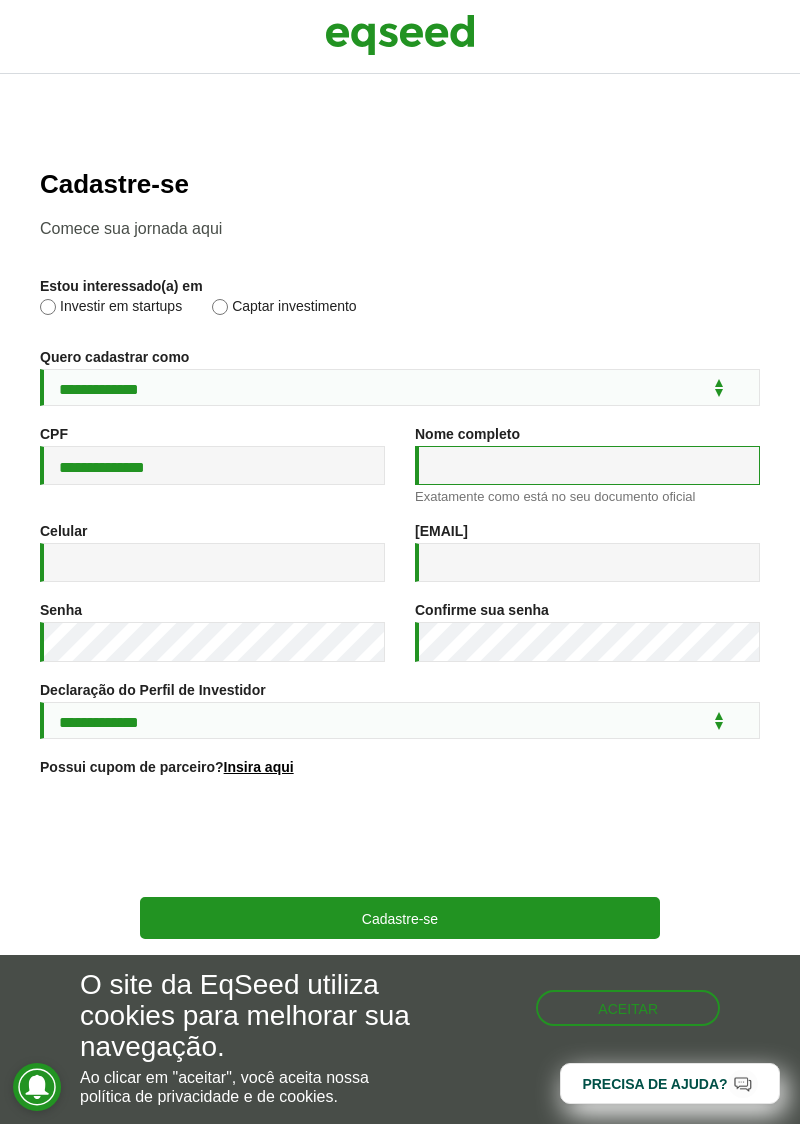 click on "Nome completo  *" at bounding box center (587, 465) 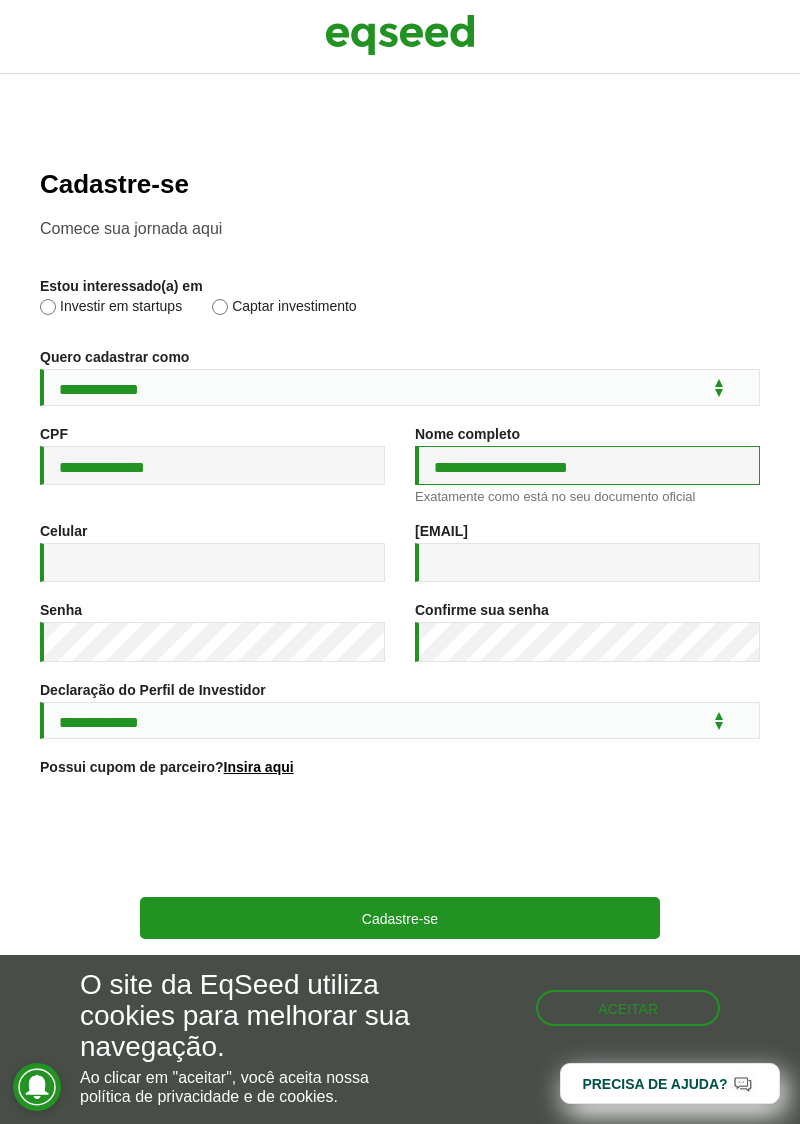 type on "**********" 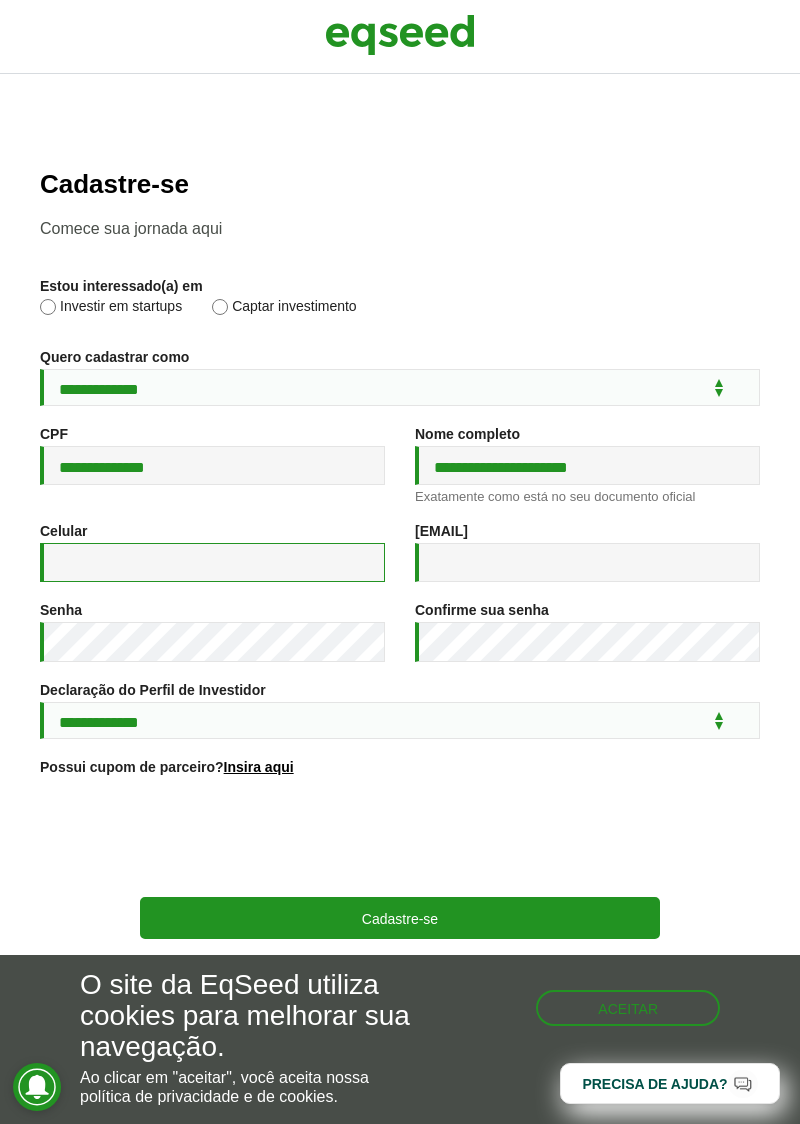 click on "Celular  *" at bounding box center [212, 562] 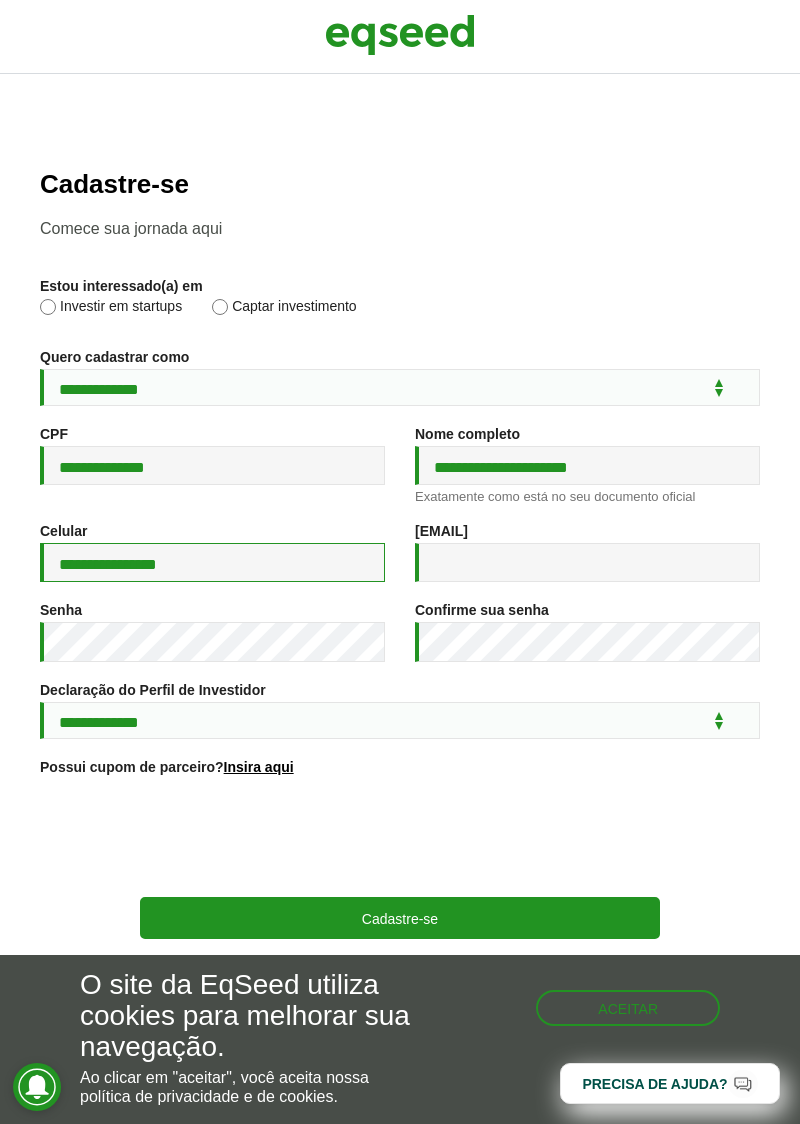 type on "**********" 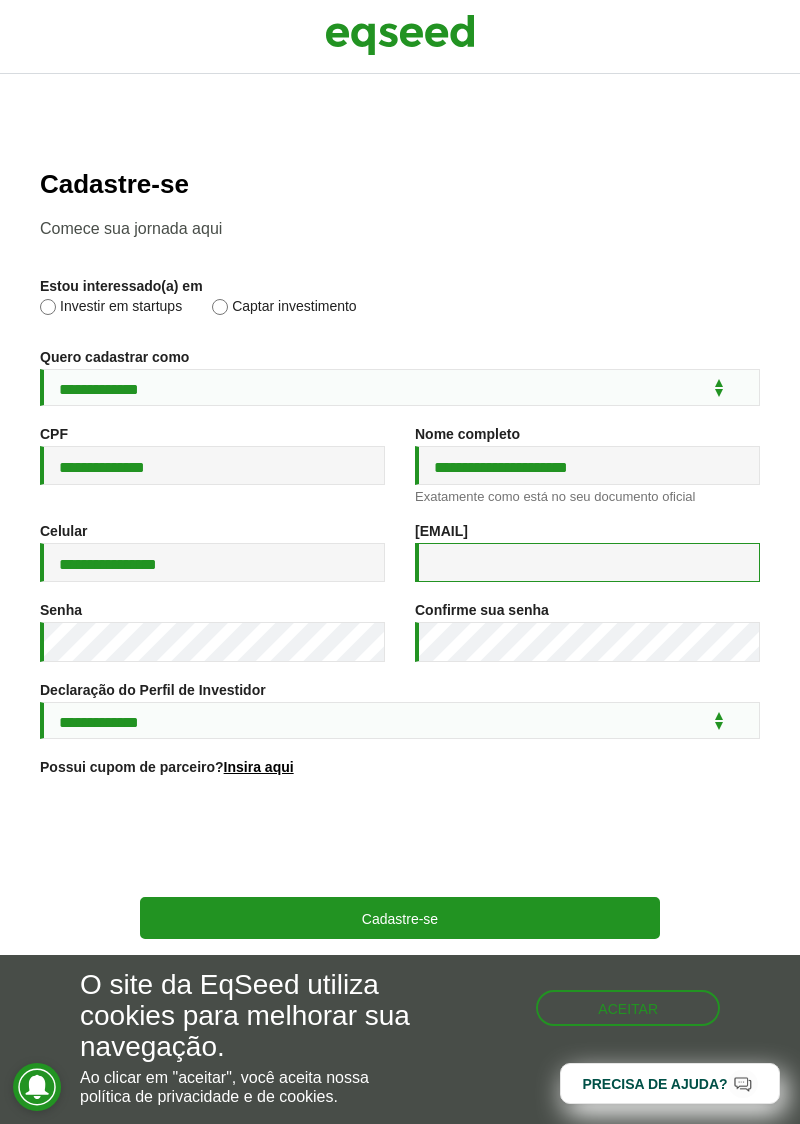 click on "Email  *" at bounding box center (587, 562) 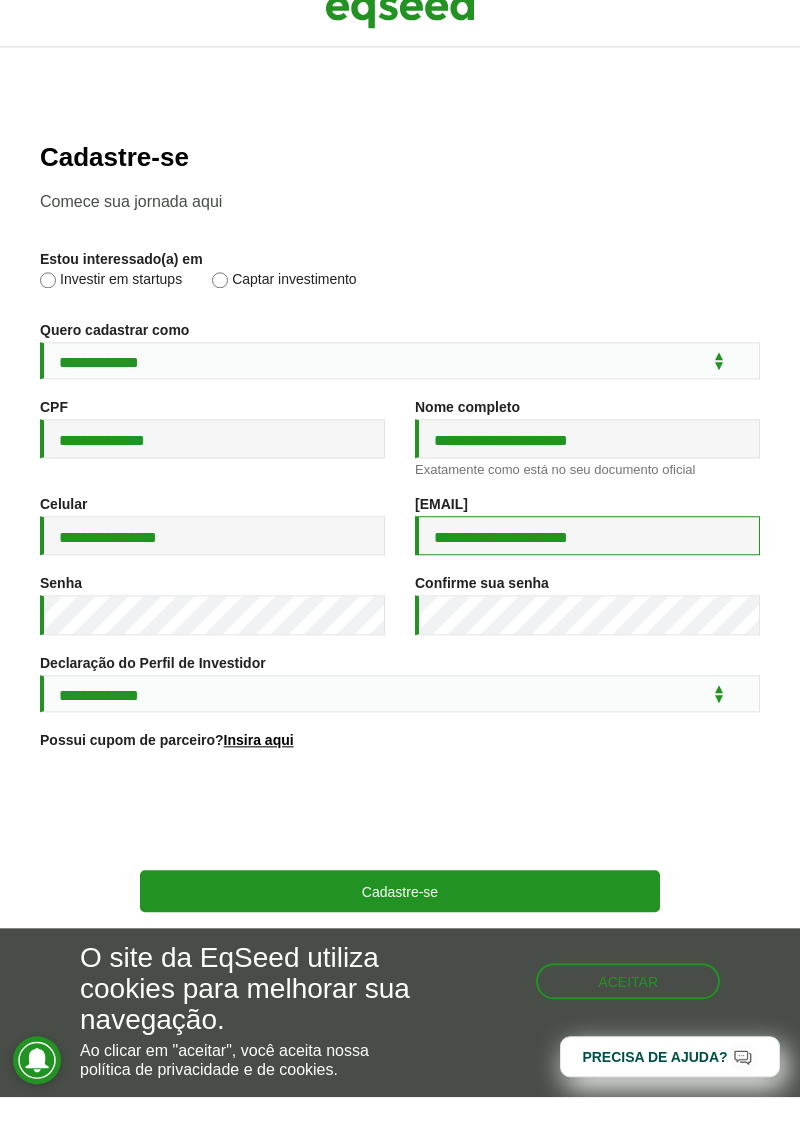 type on "**********" 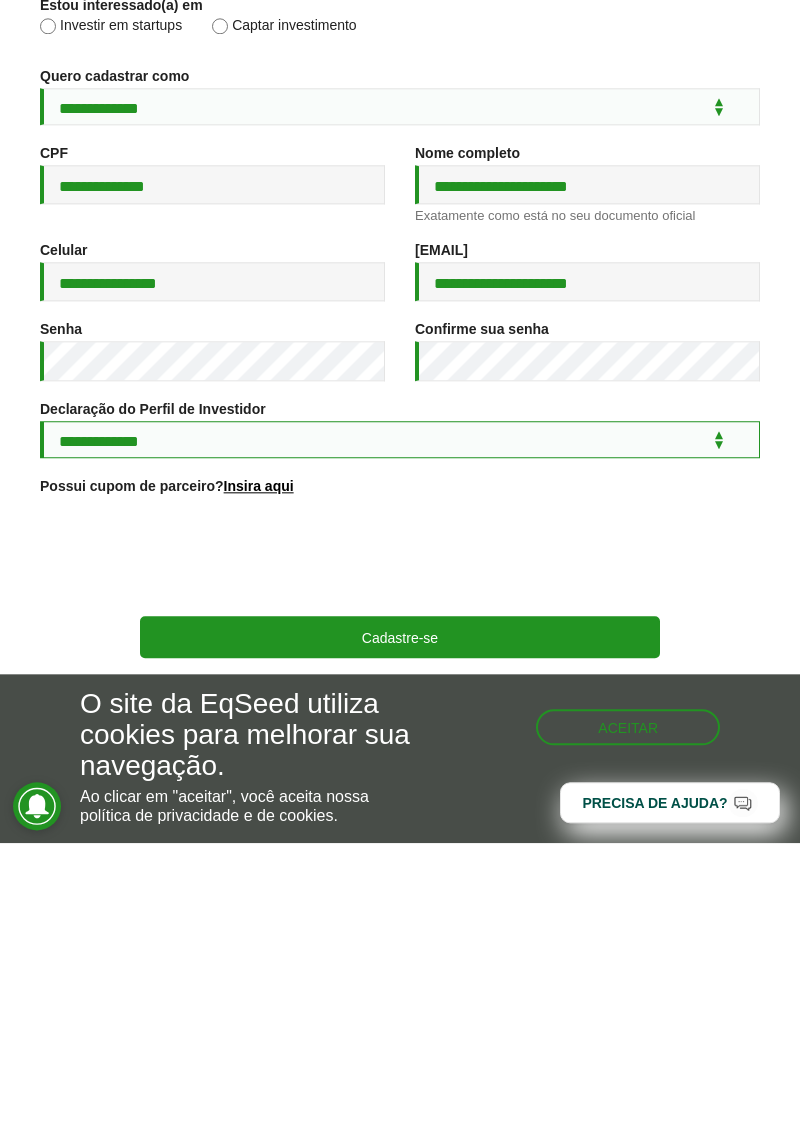 click on "**********" at bounding box center [400, 720] 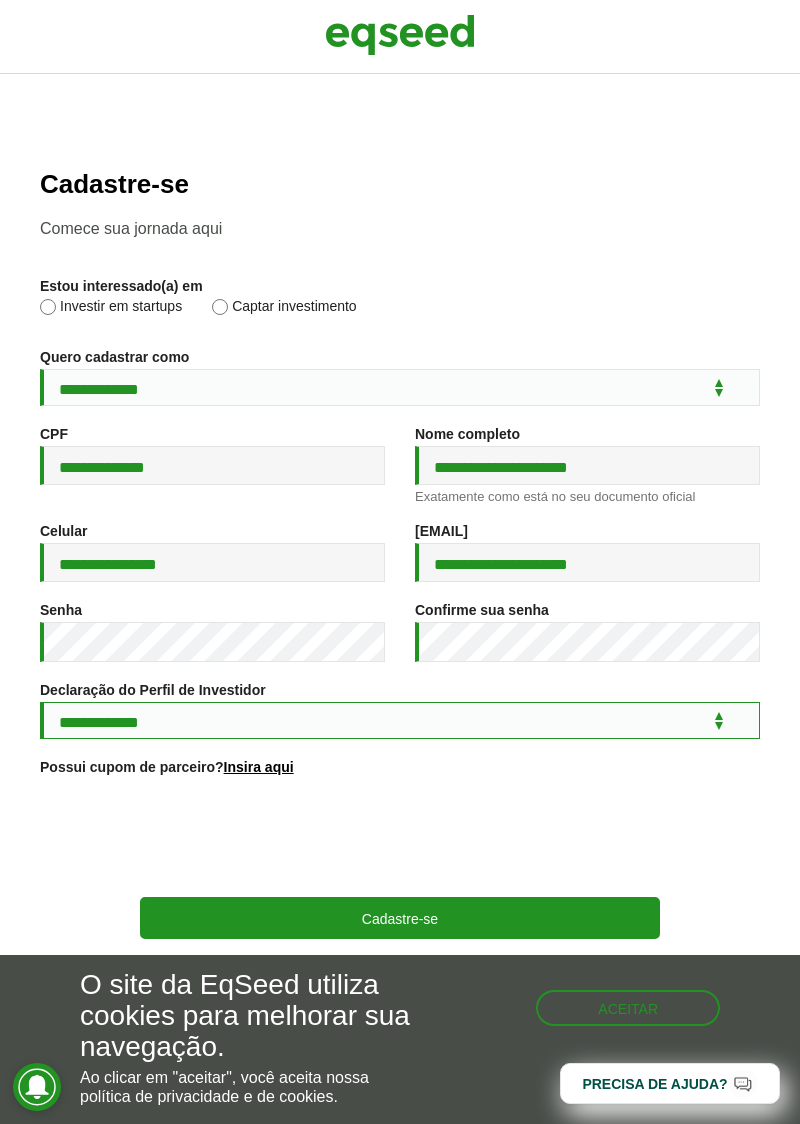 click on "**********" at bounding box center [400, 720] 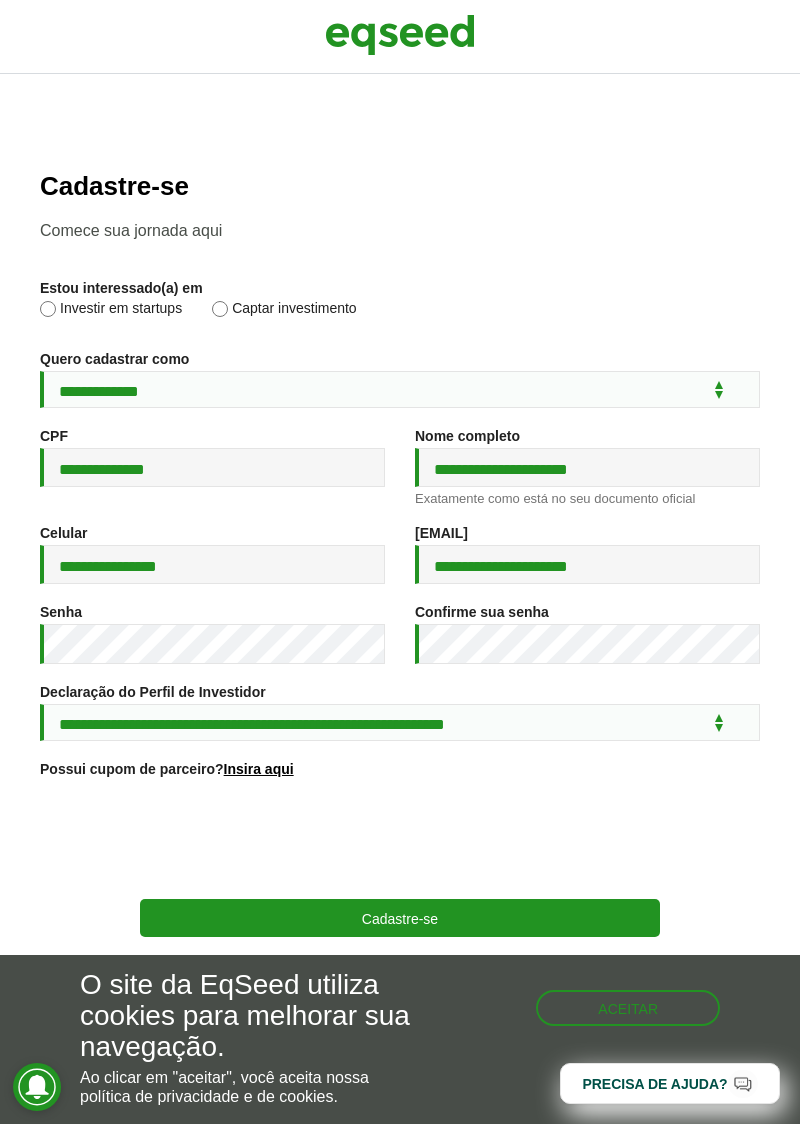 click on "Cadastre-se" at bounding box center (400, 918) 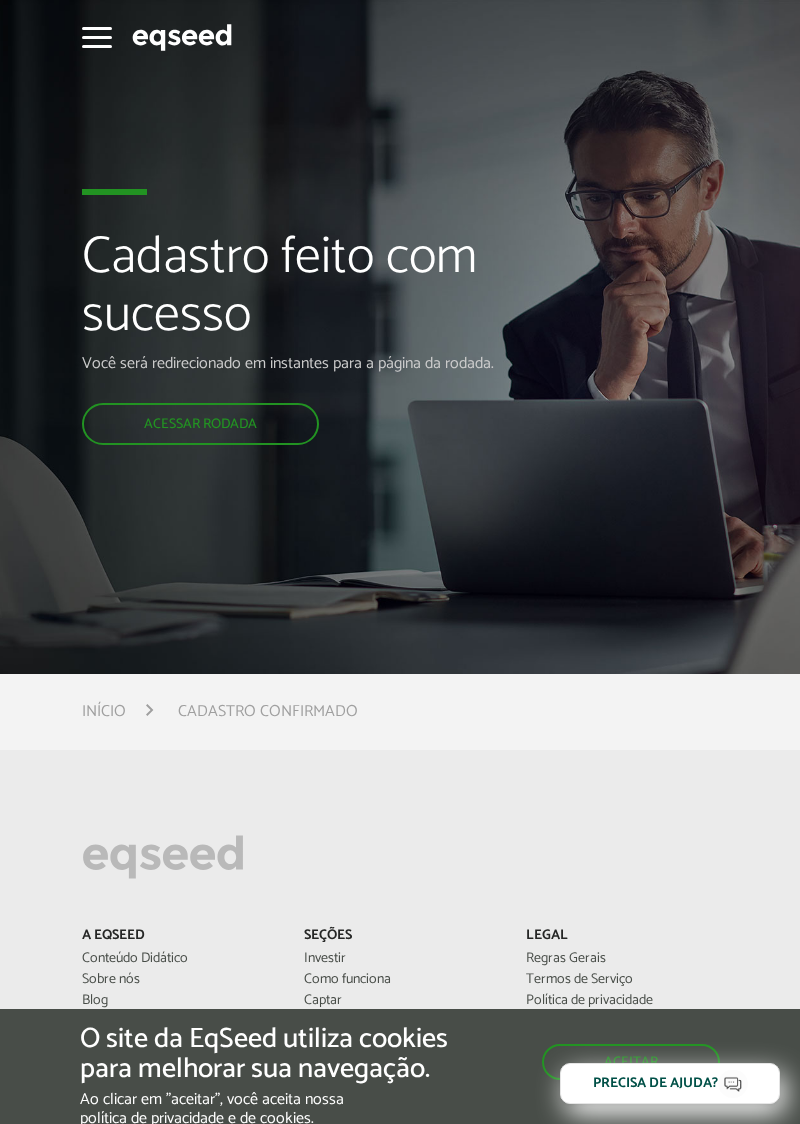 scroll, scrollTop: 0, scrollLeft: 0, axis: both 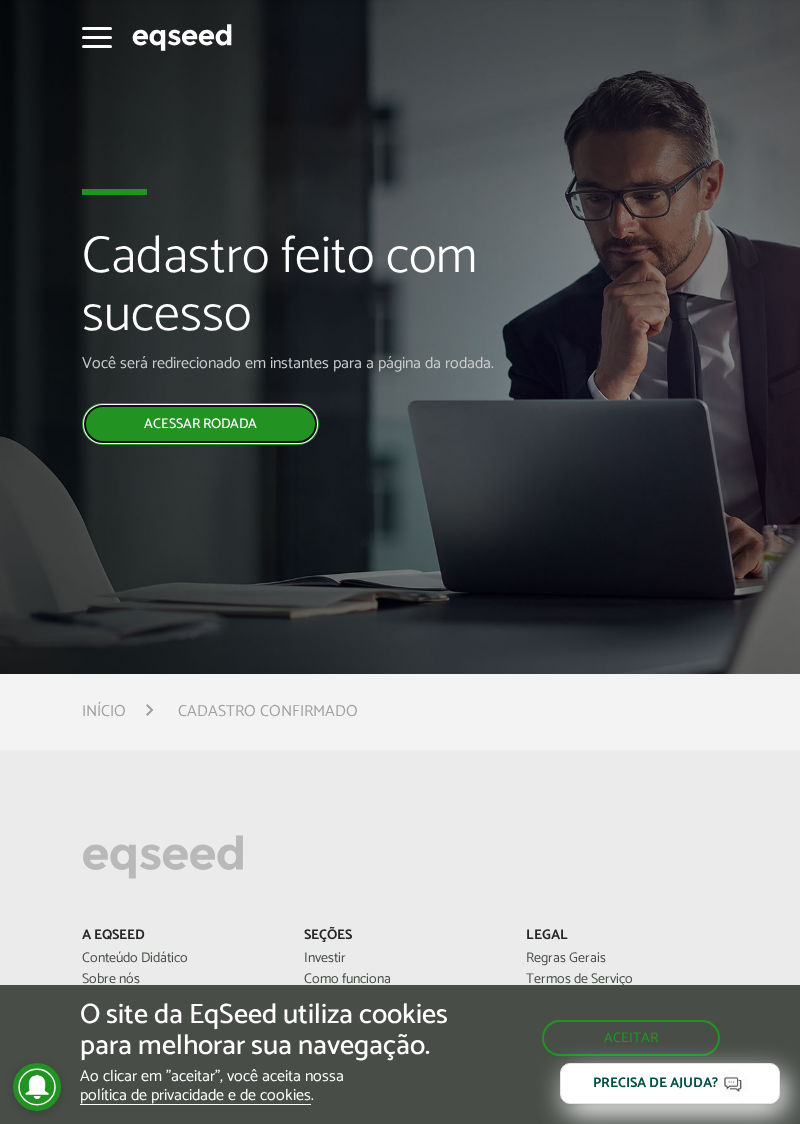 click on "Acessar rodada" at bounding box center [200, 424] 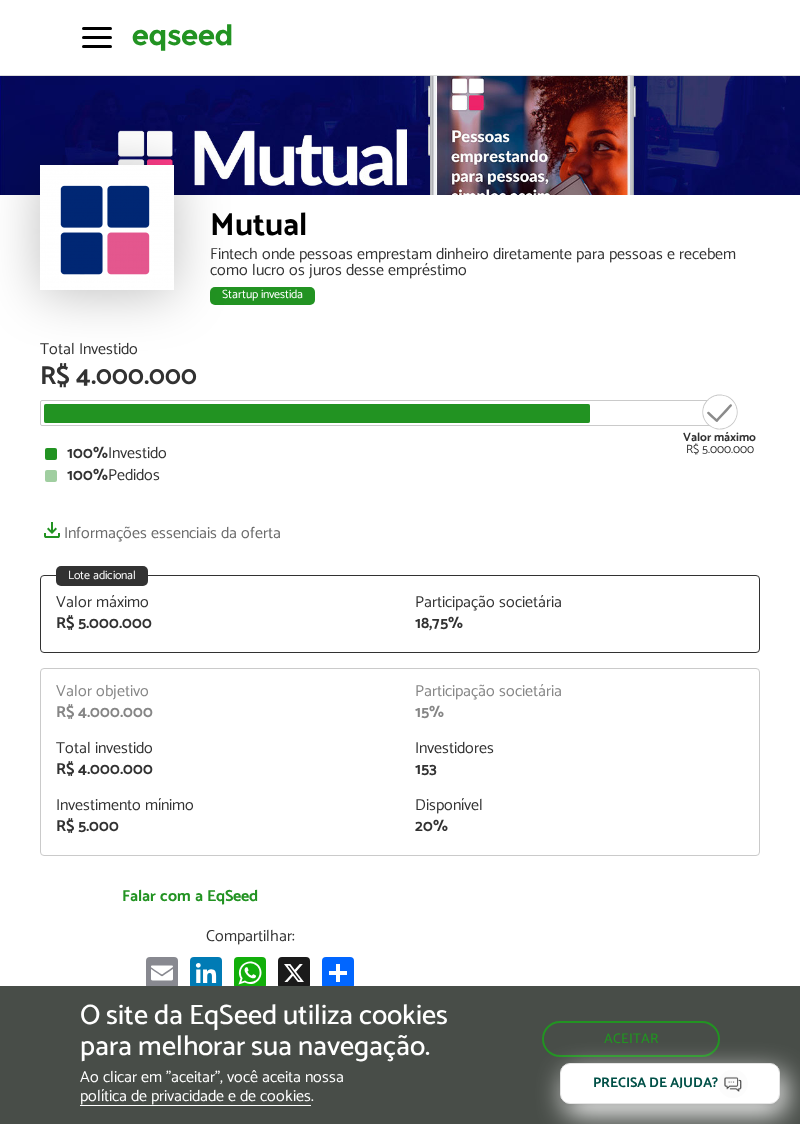 scroll, scrollTop: 0, scrollLeft: 0, axis: both 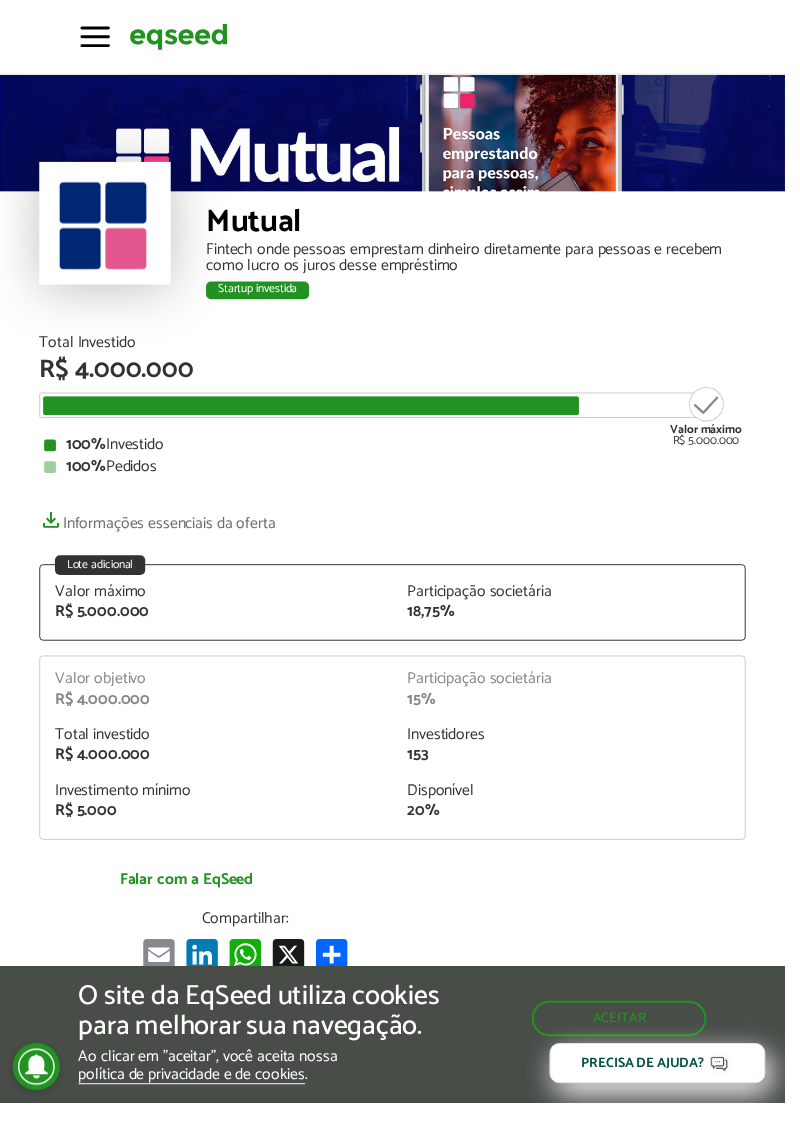 click at bounding box center [97, 46] 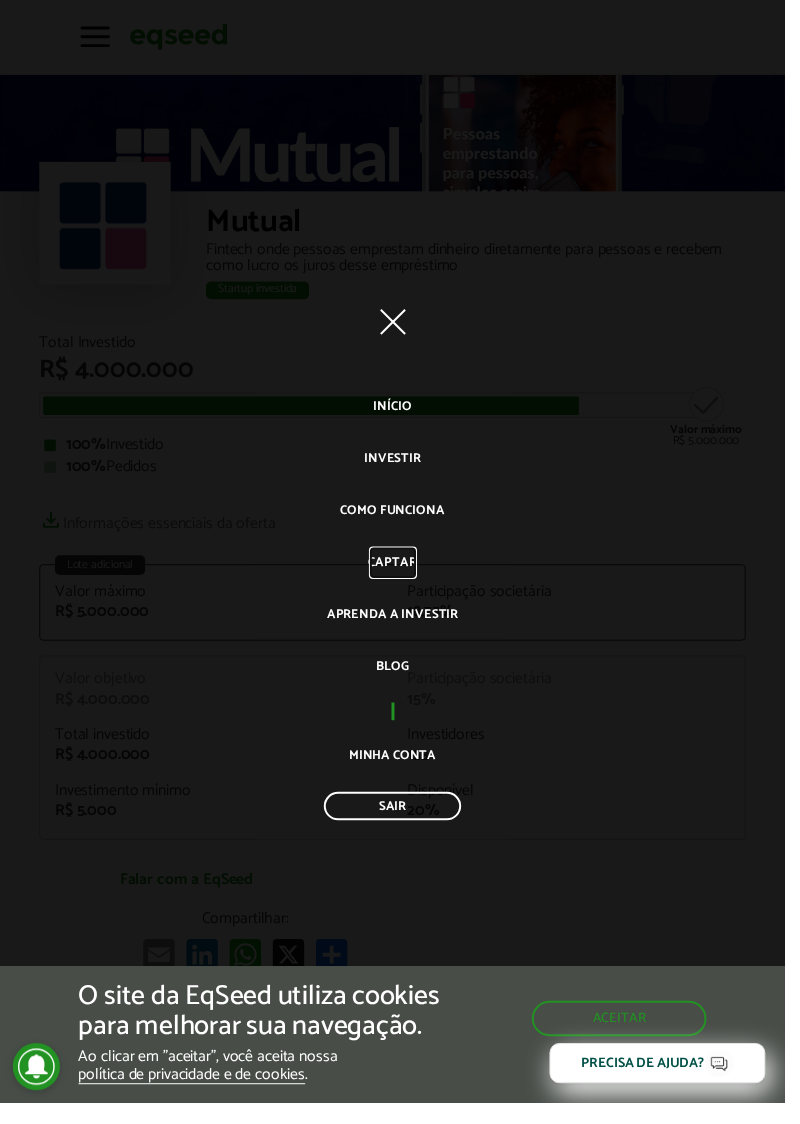 click on "Captar" at bounding box center (400, 573) 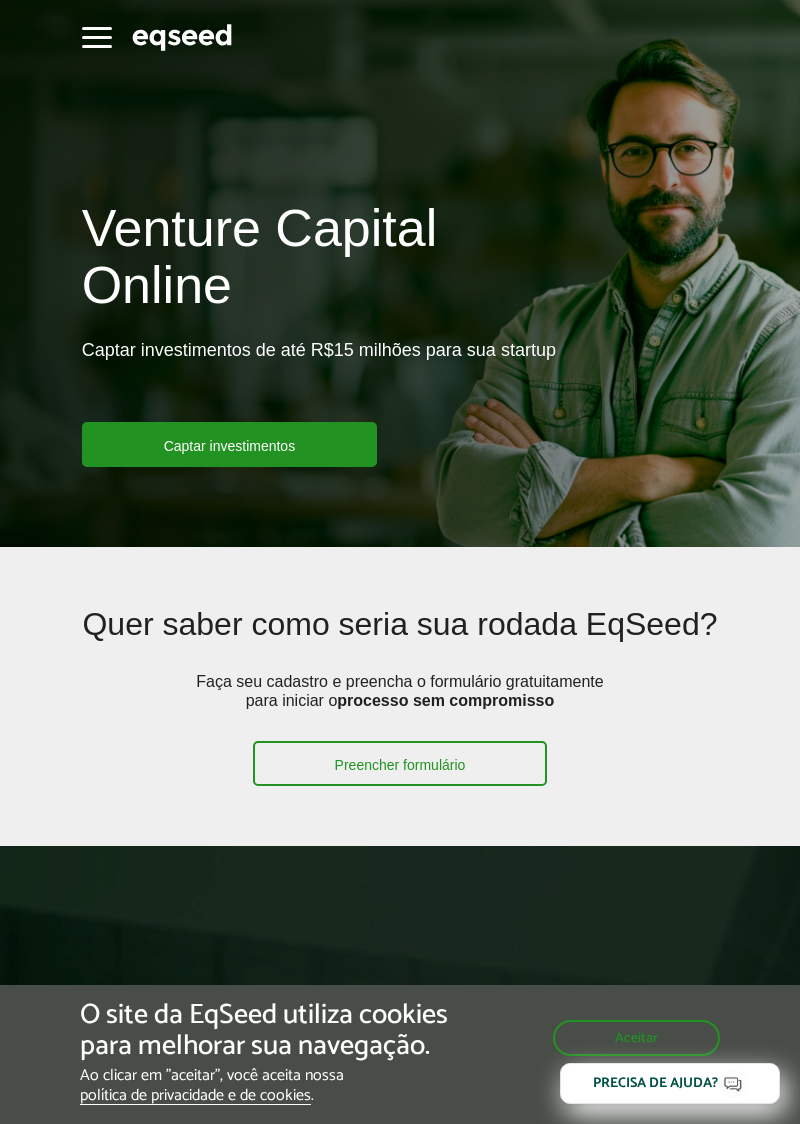 scroll, scrollTop: 0, scrollLeft: 0, axis: both 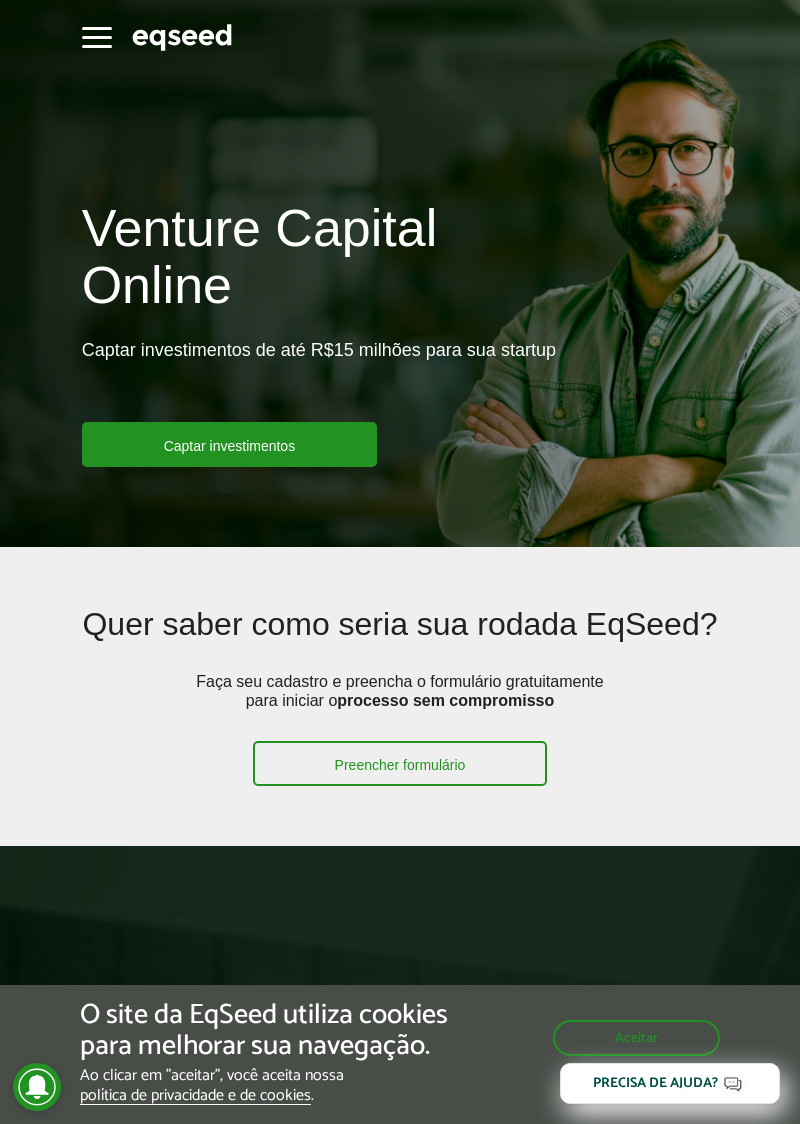click on "Captar investimentos" at bounding box center (230, 444) 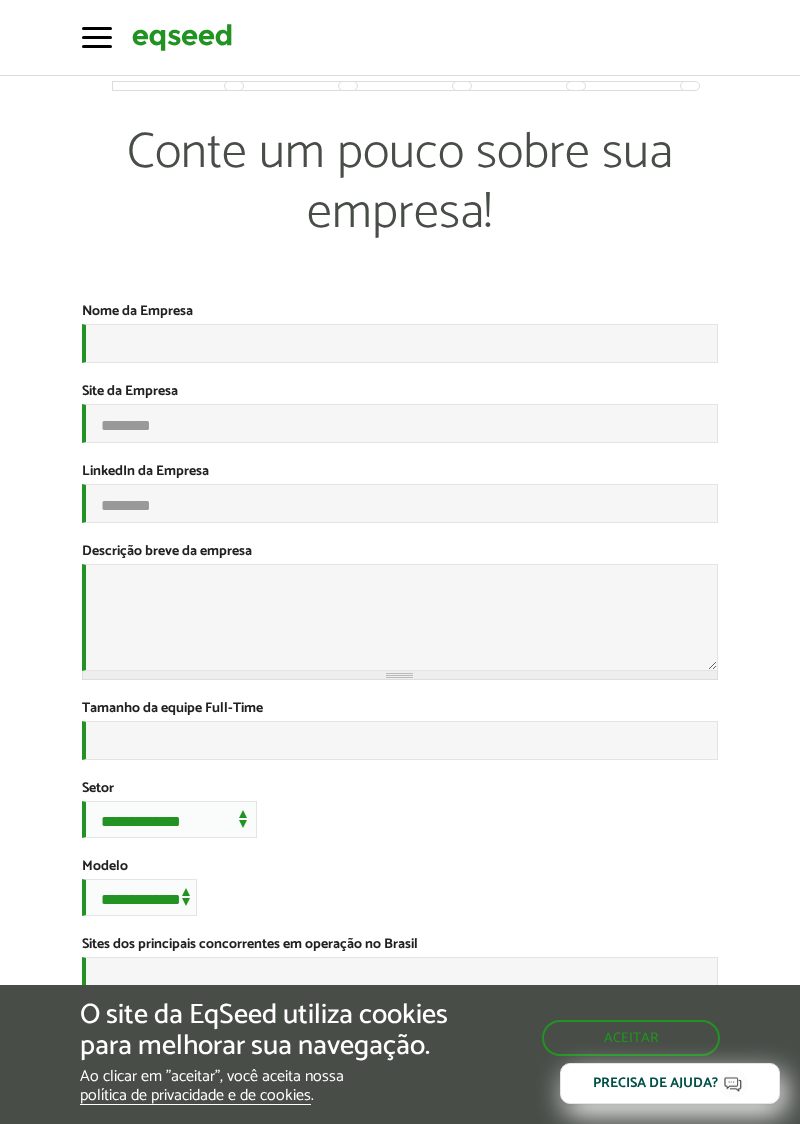 scroll, scrollTop: 0, scrollLeft: 0, axis: both 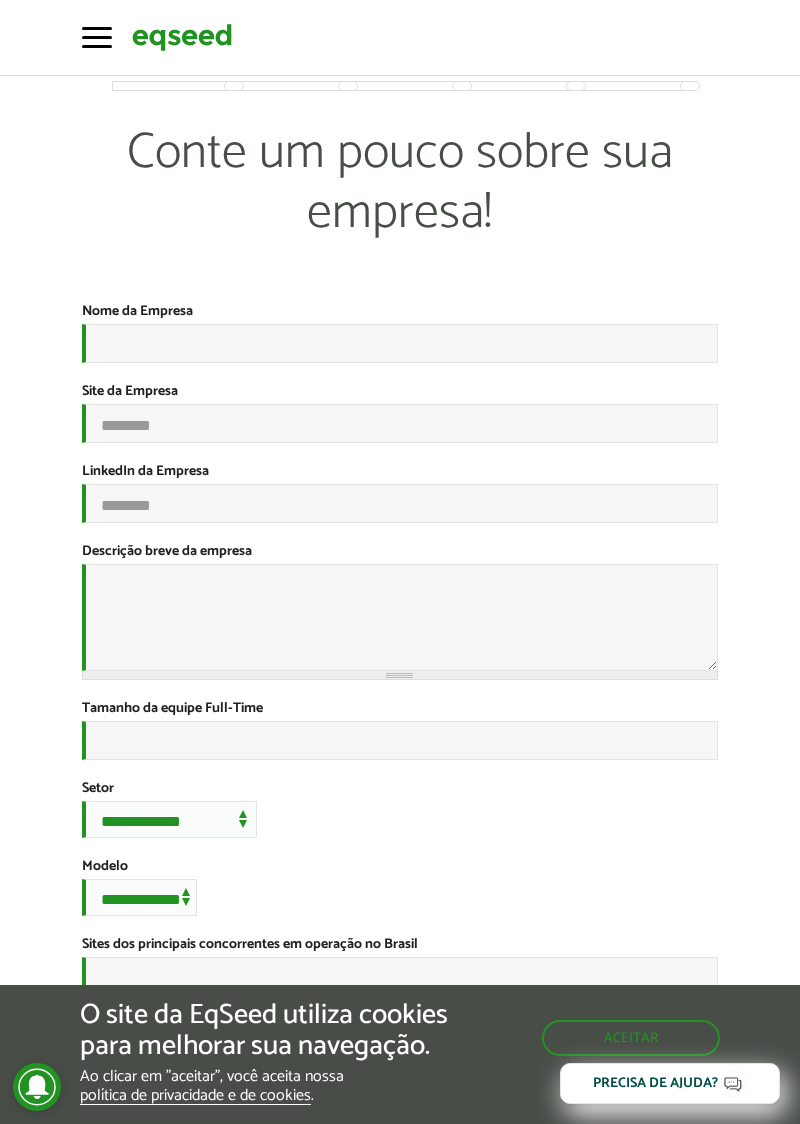 click at bounding box center [97, 46] 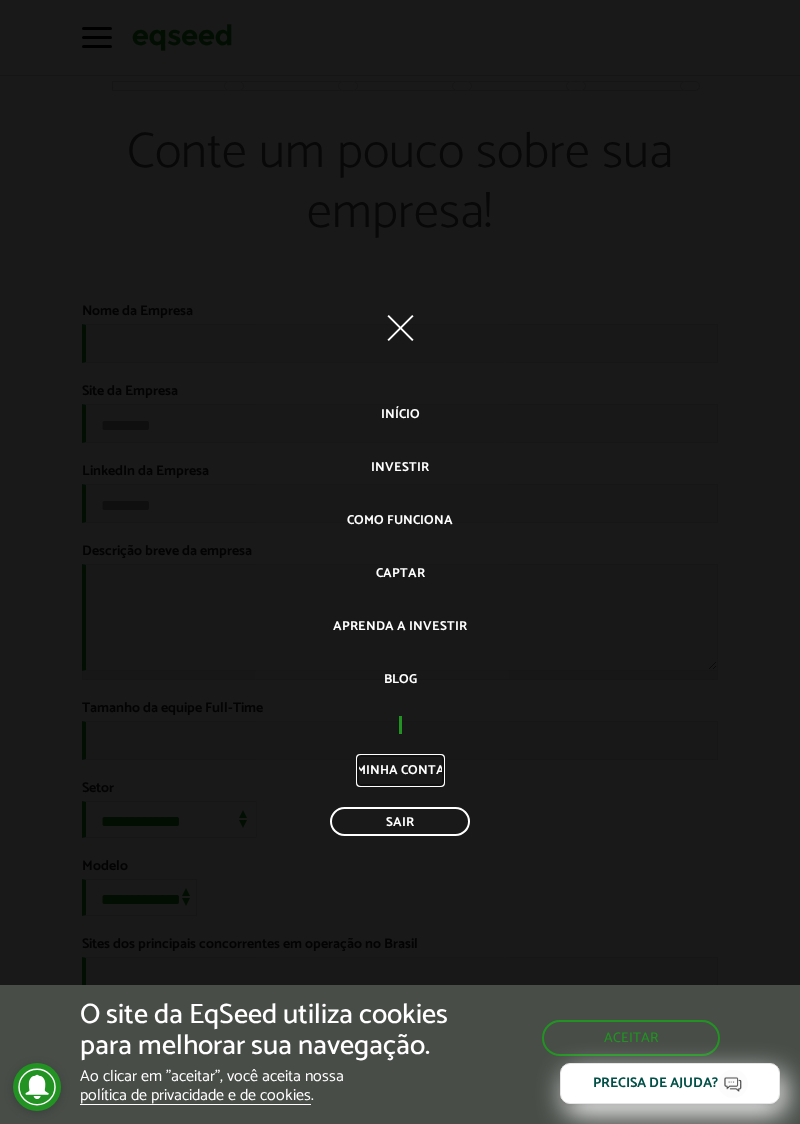click on "Minha conta" at bounding box center [400, 770] 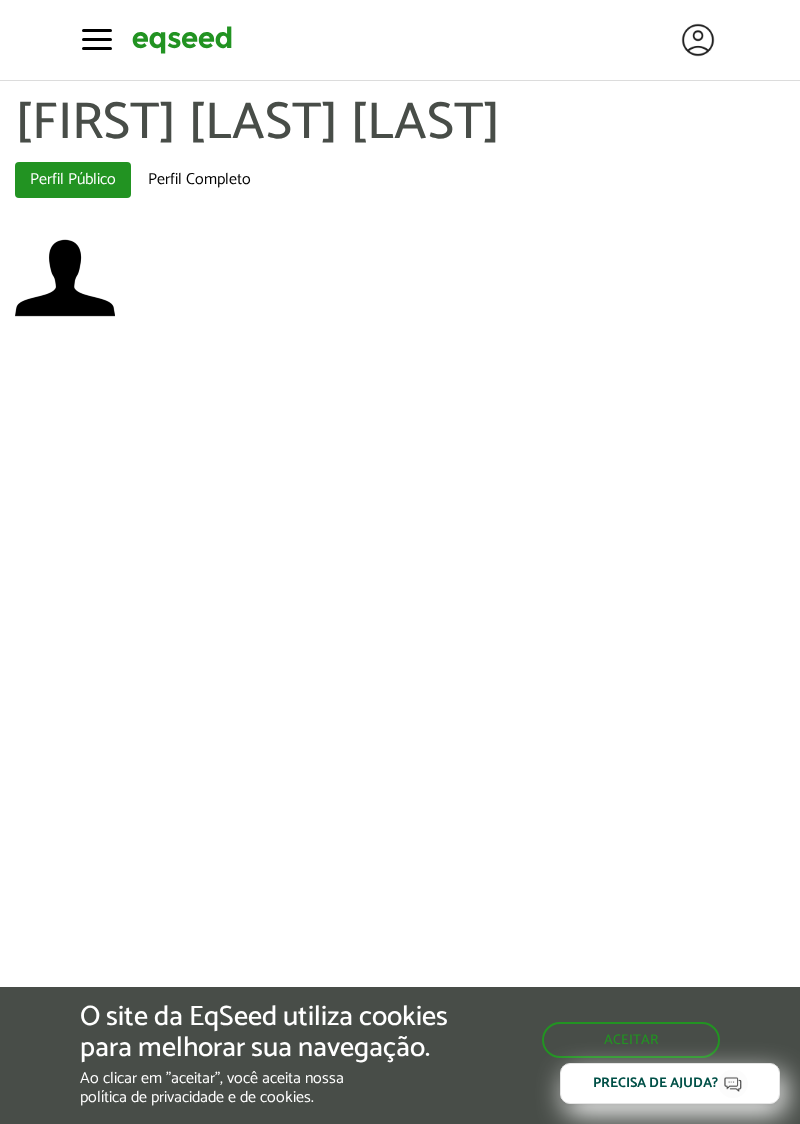 scroll, scrollTop: 0, scrollLeft: 0, axis: both 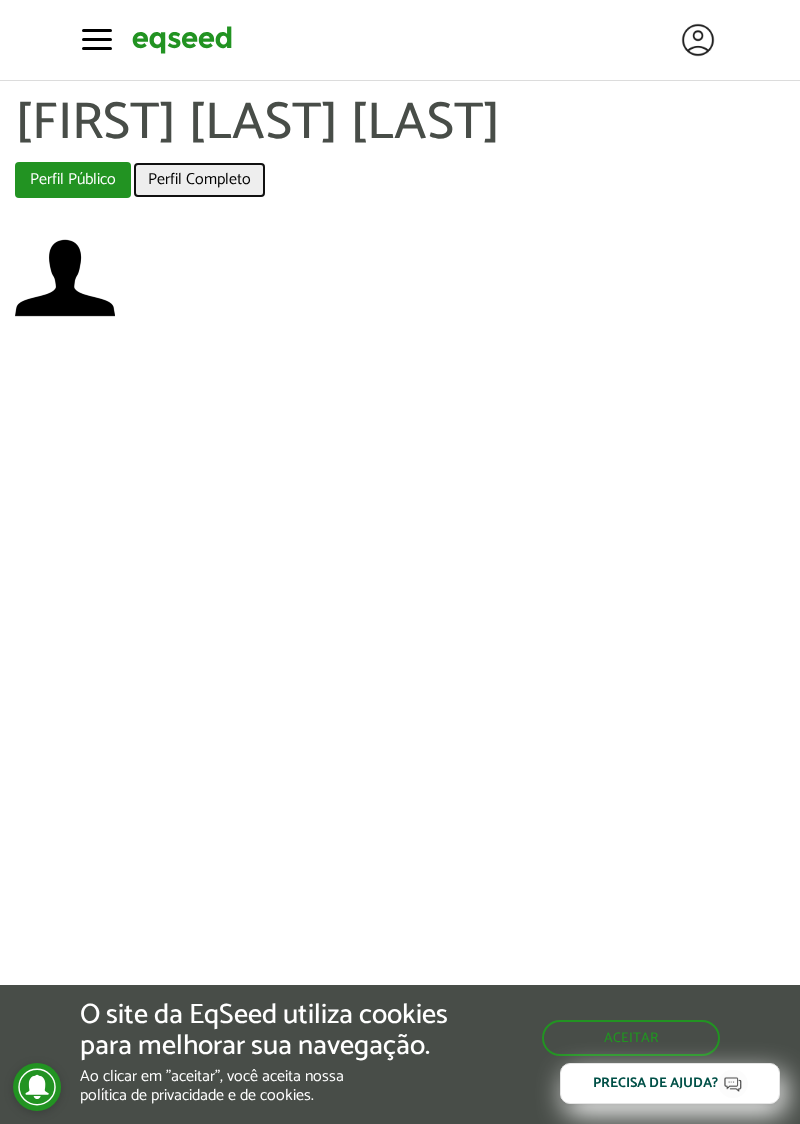 click on "Perfil Completo" at bounding box center [199, 180] 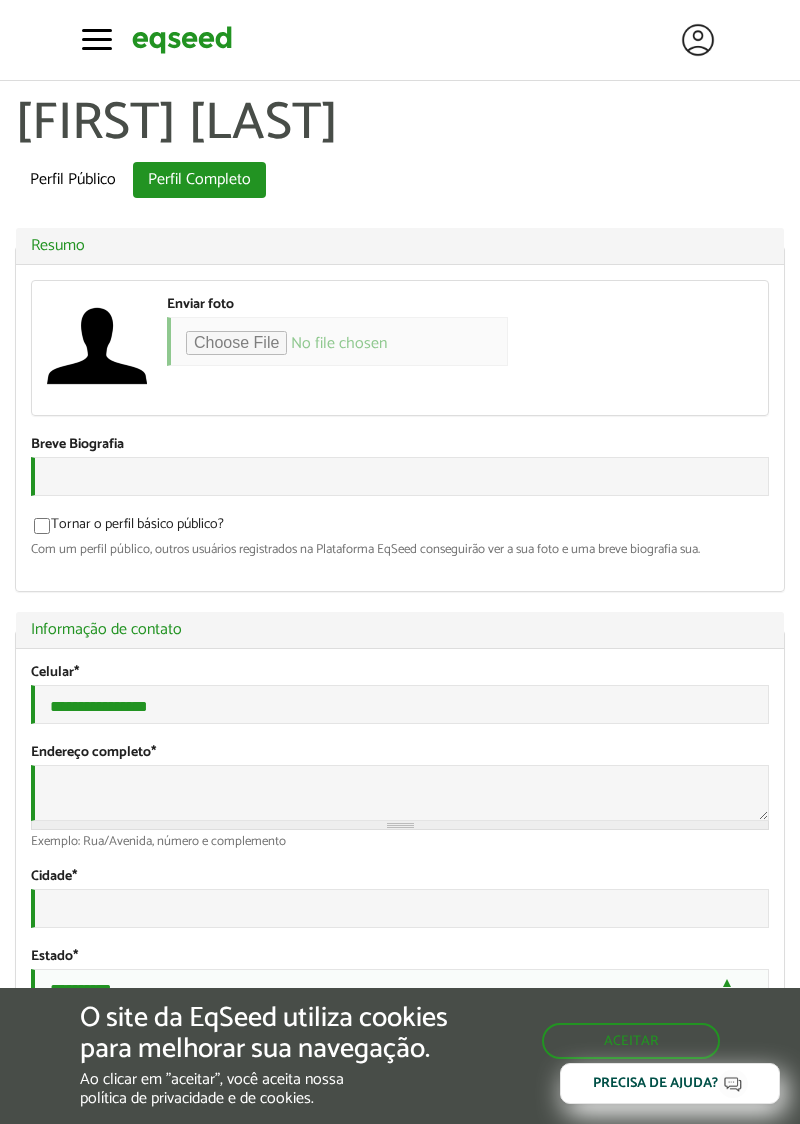 scroll, scrollTop: 0, scrollLeft: 0, axis: both 